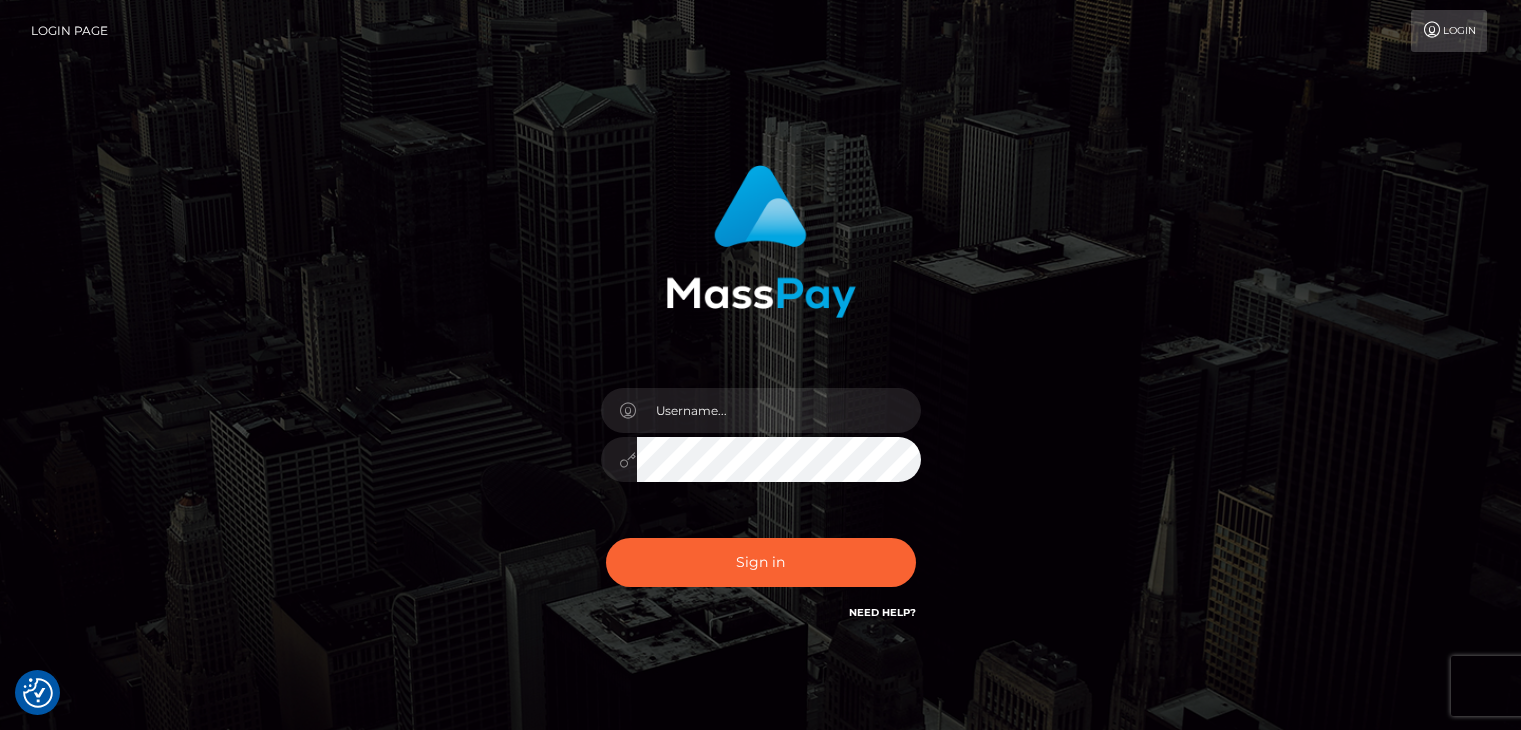scroll, scrollTop: 0, scrollLeft: 0, axis: both 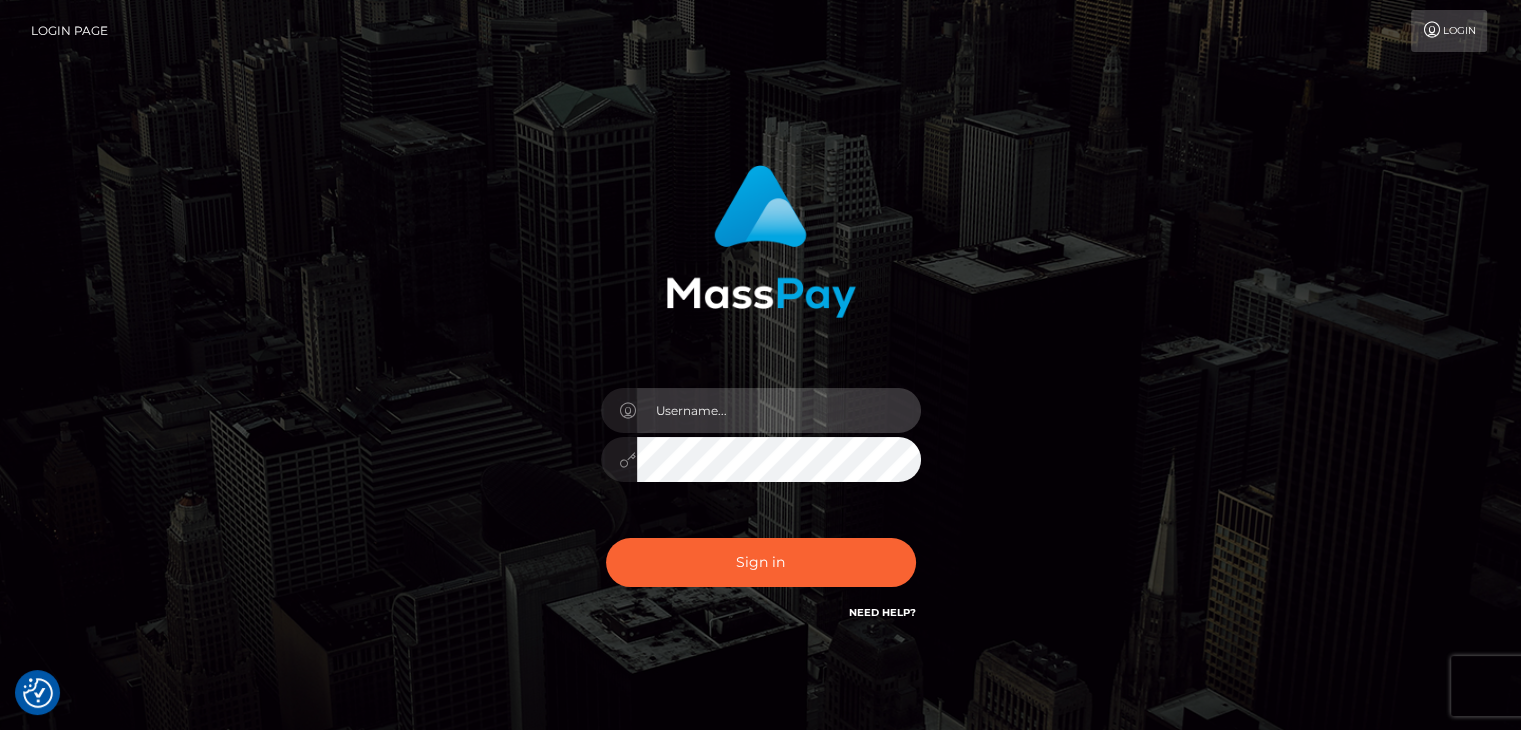 click at bounding box center (779, 410) 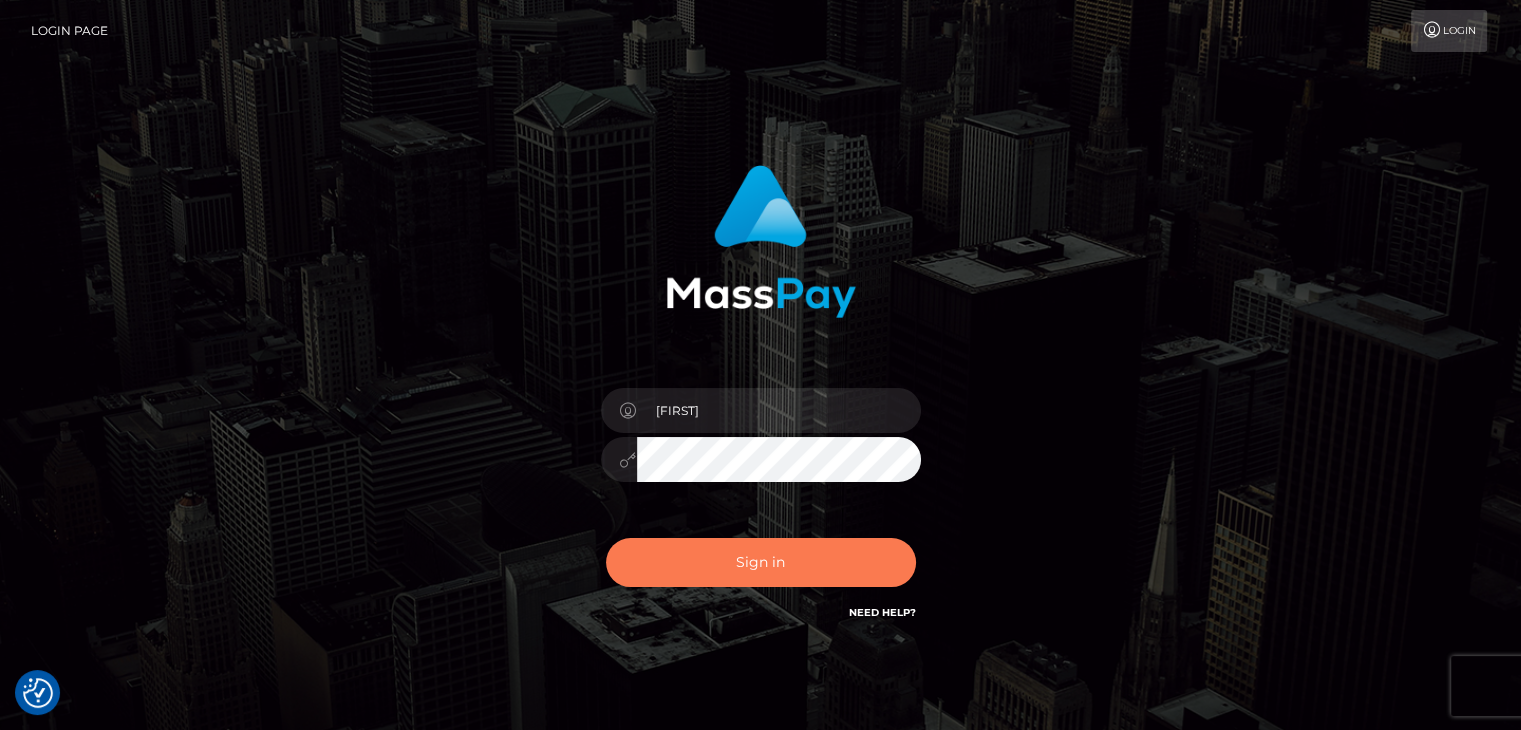 click on "Sign in" at bounding box center (761, 562) 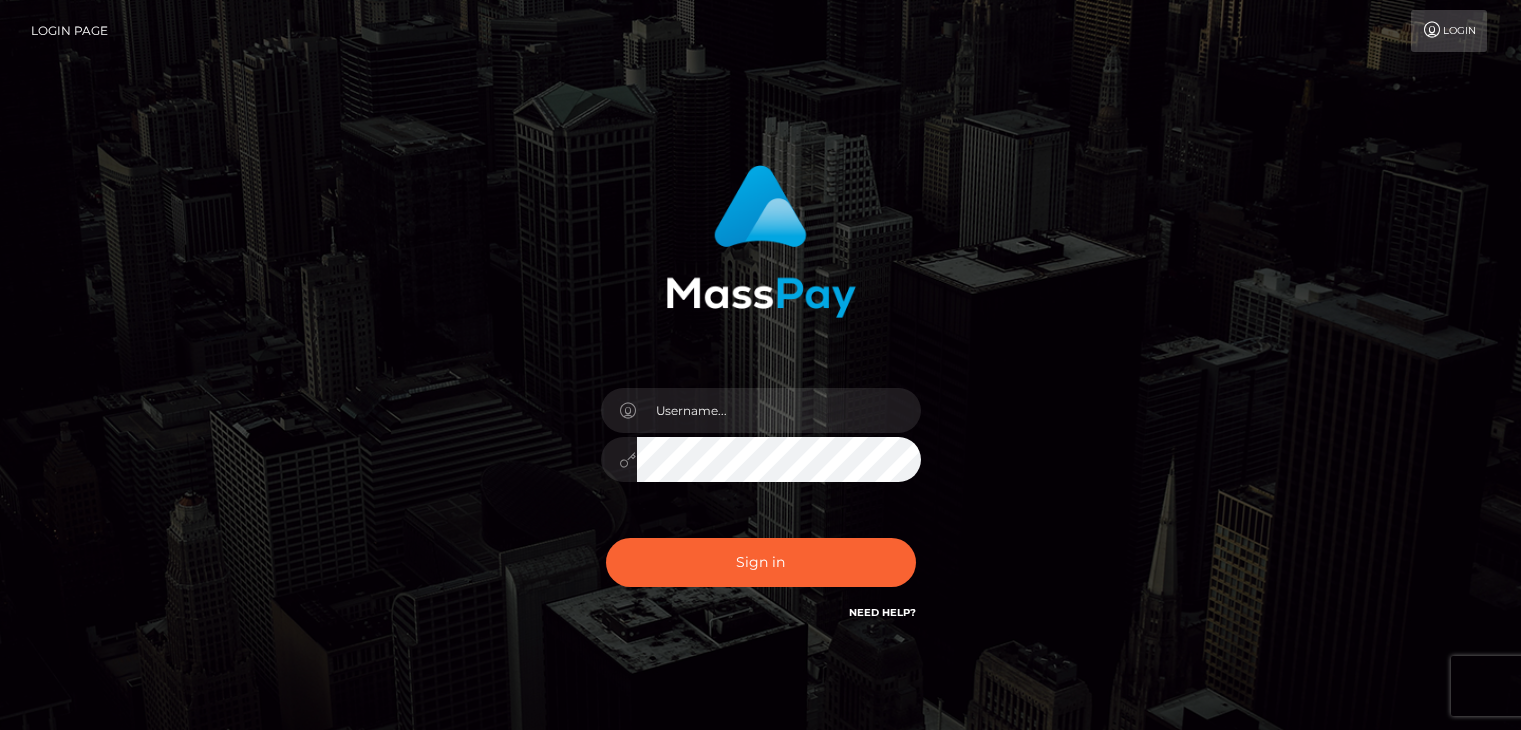 scroll, scrollTop: 0, scrollLeft: 0, axis: both 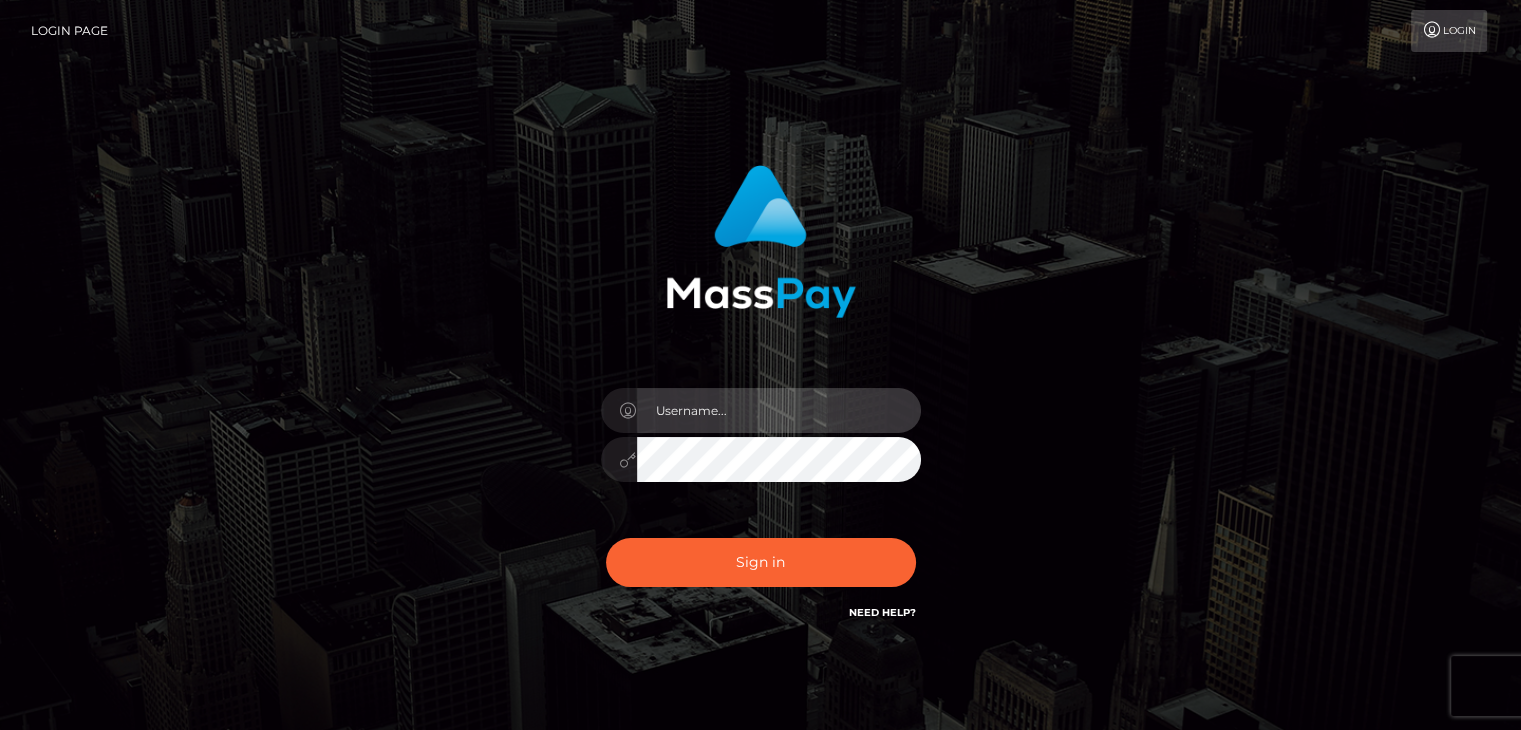 click at bounding box center [779, 410] 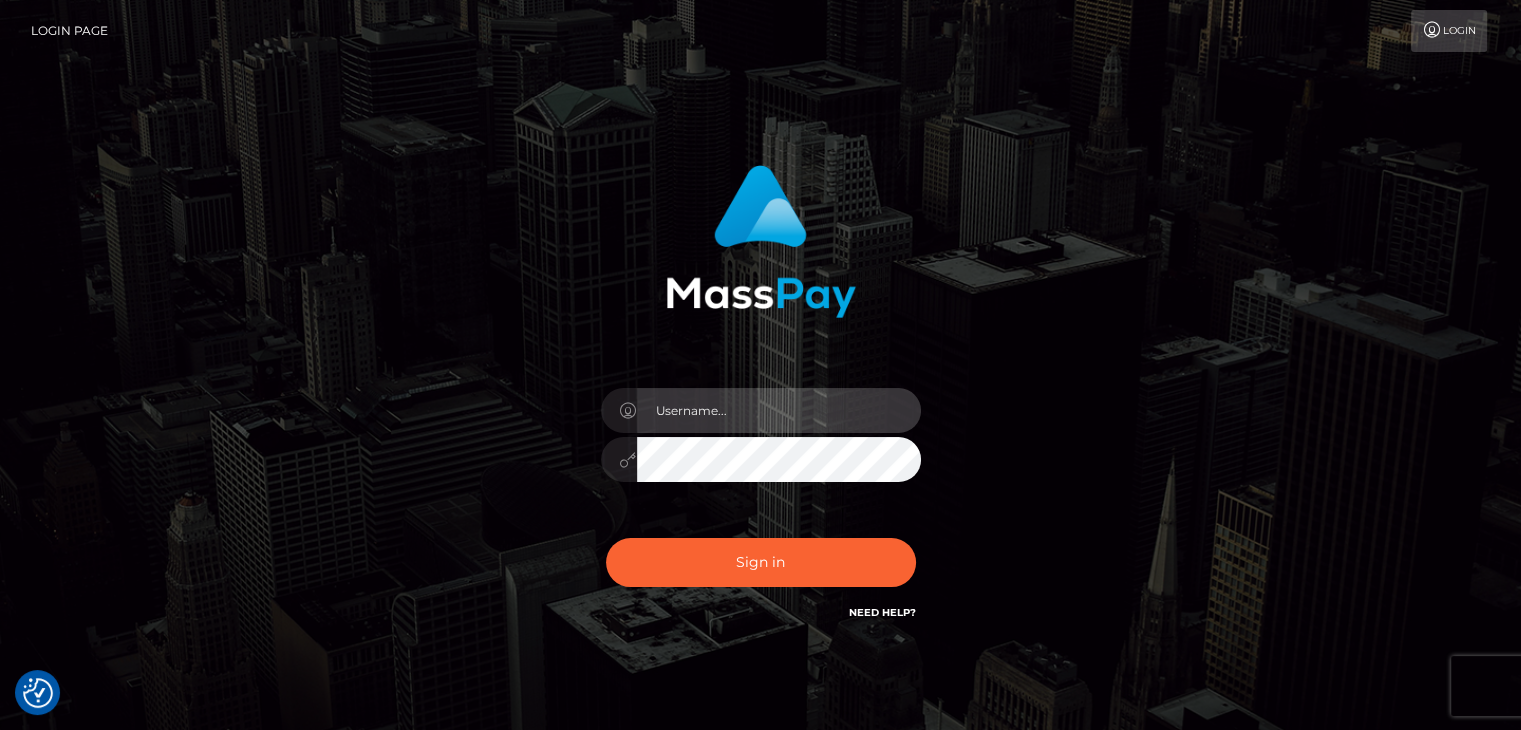 click at bounding box center [779, 410] 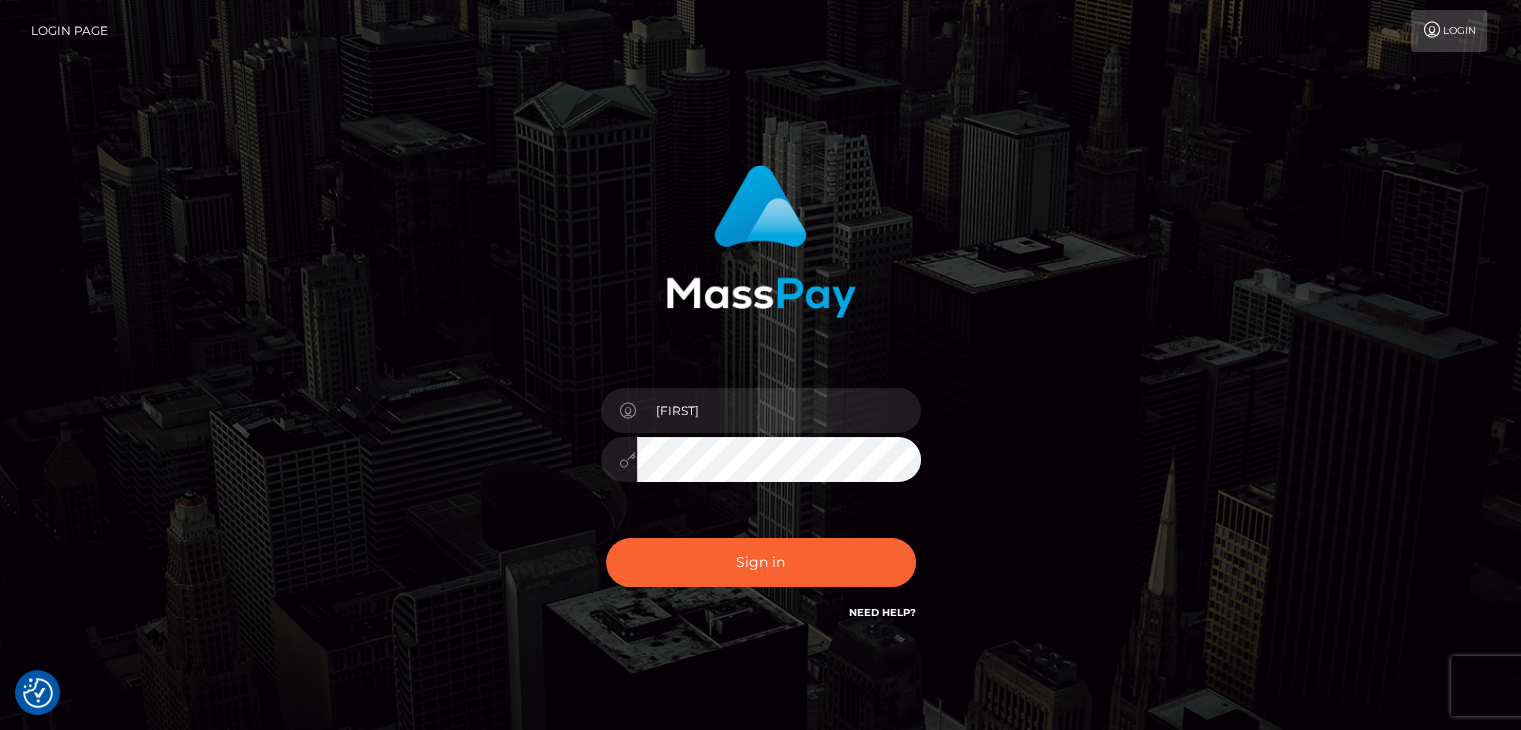 drag, startPoint x: 1202, startPoint y: 397, endPoint x: 972, endPoint y: 420, distance: 231.14714 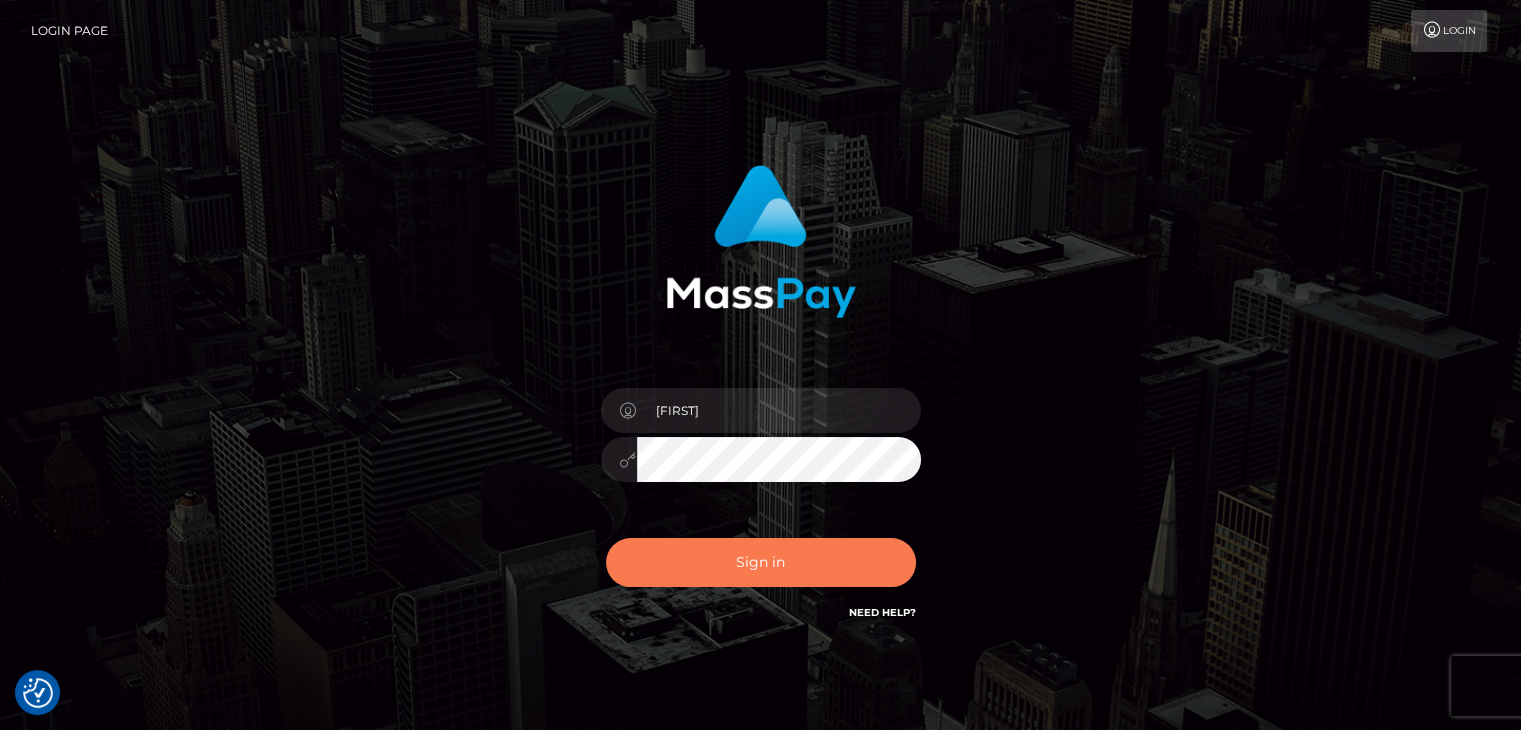 click on "Sign in" at bounding box center (761, 562) 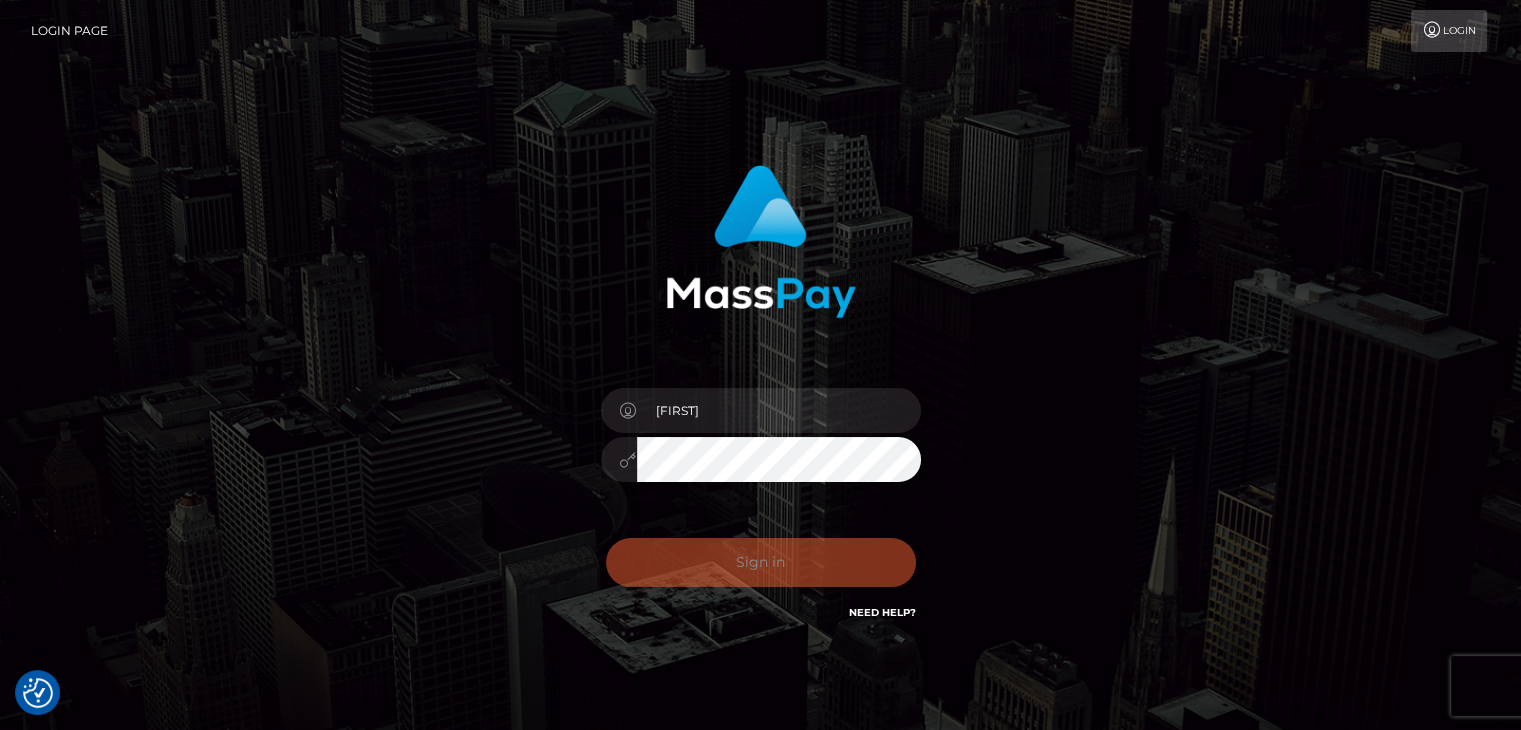 click on "Edward
Sign in" at bounding box center [761, 404] 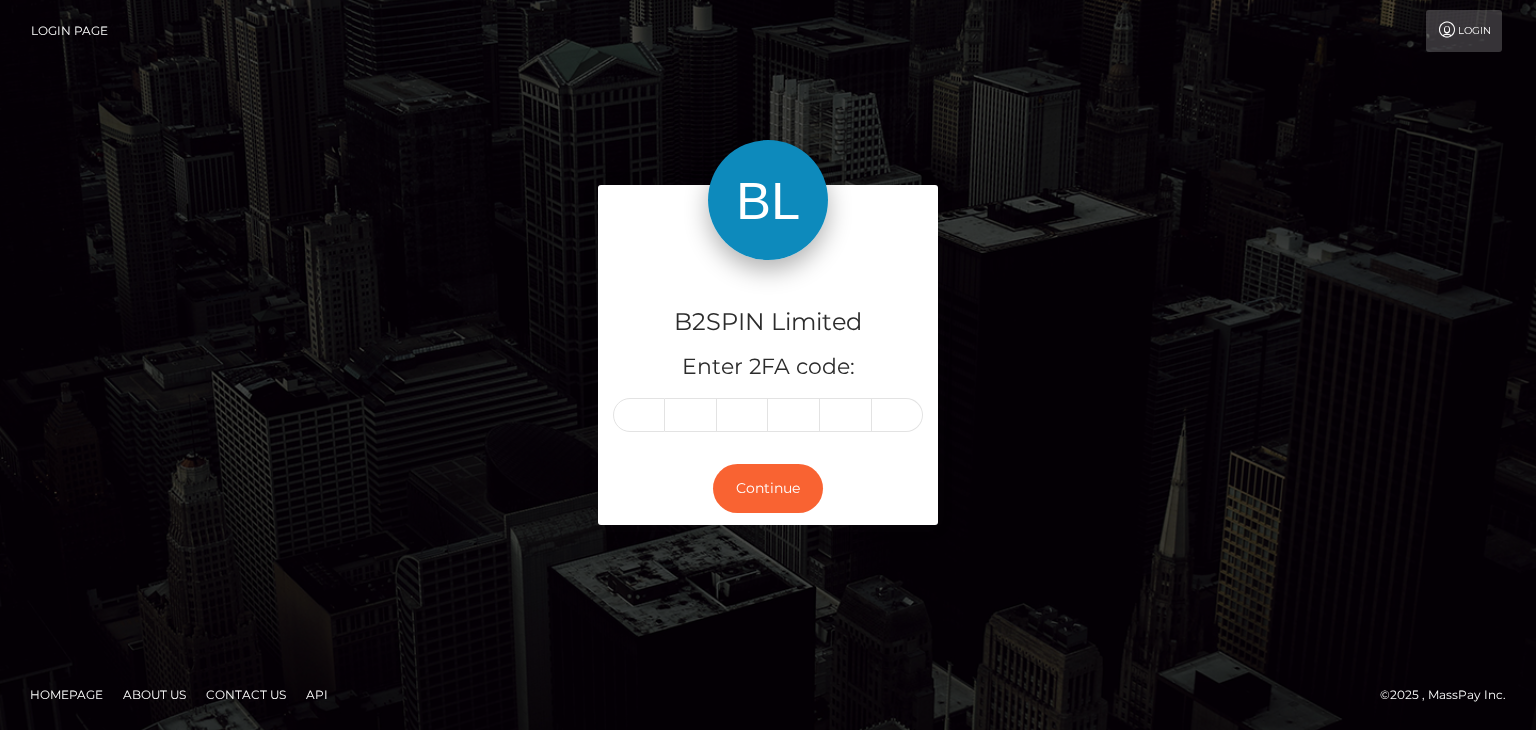 scroll, scrollTop: 0, scrollLeft: 0, axis: both 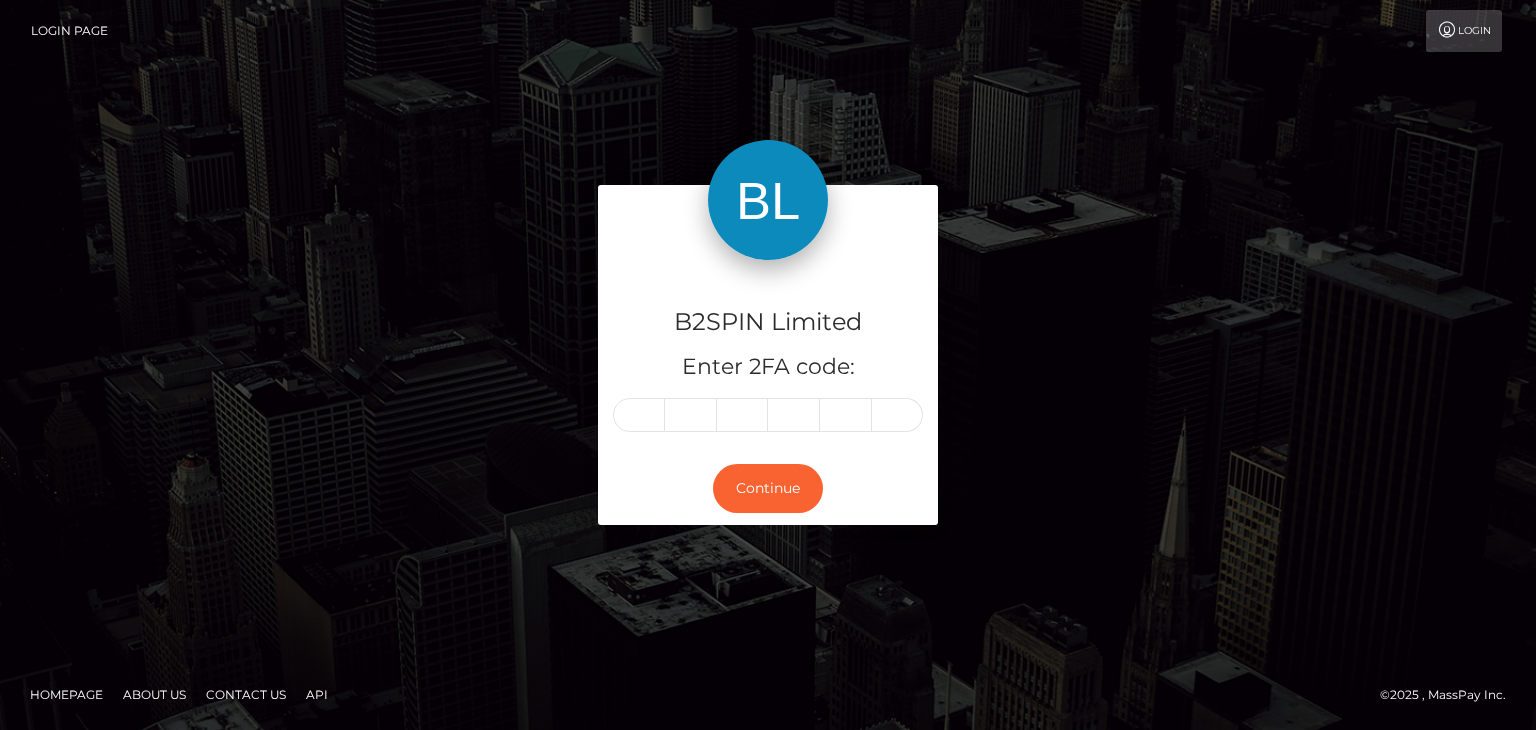 drag, startPoint x: 605, startPoint y: 373, endPoint x: 607, endPoint y: 391, distance: 18.110771 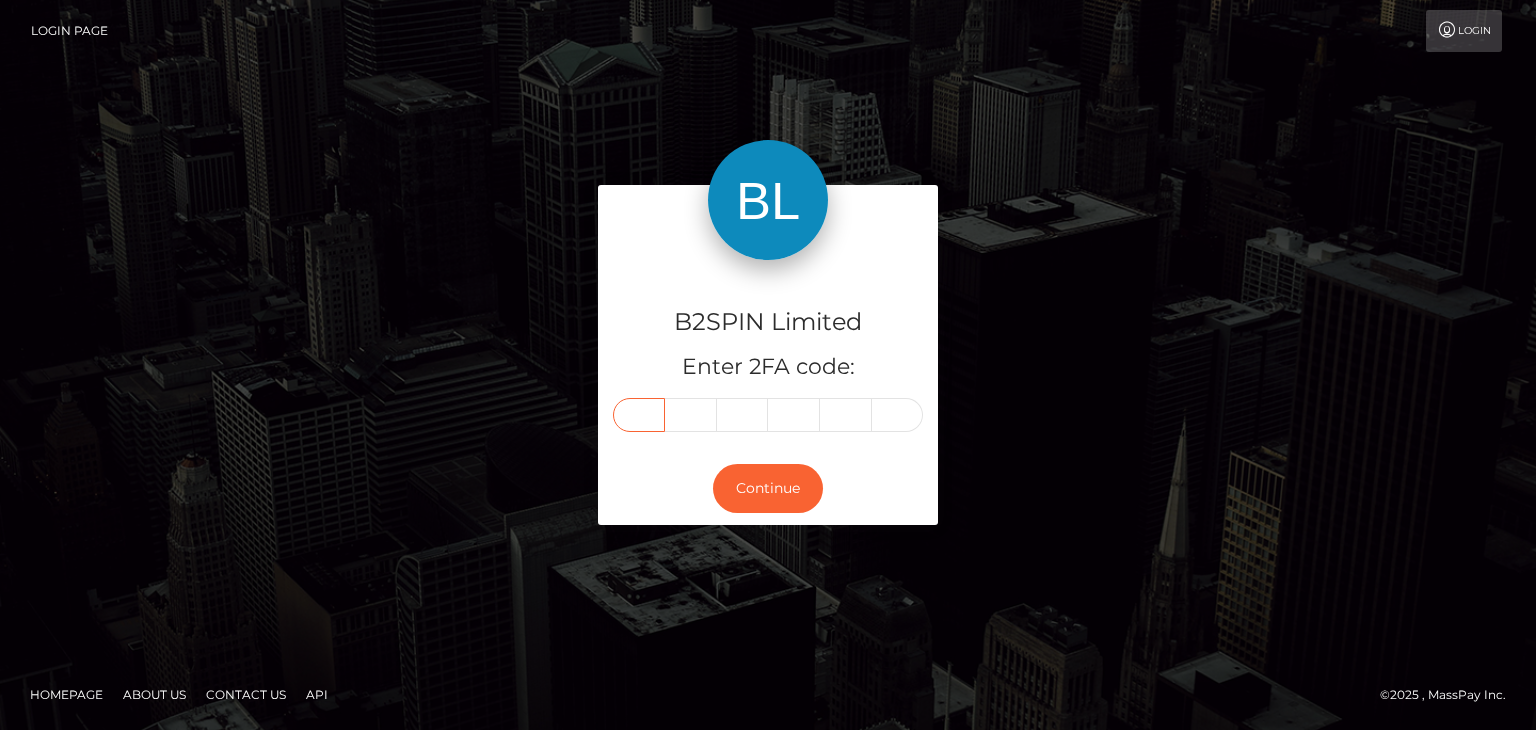 click at bounding box center [639, 415] 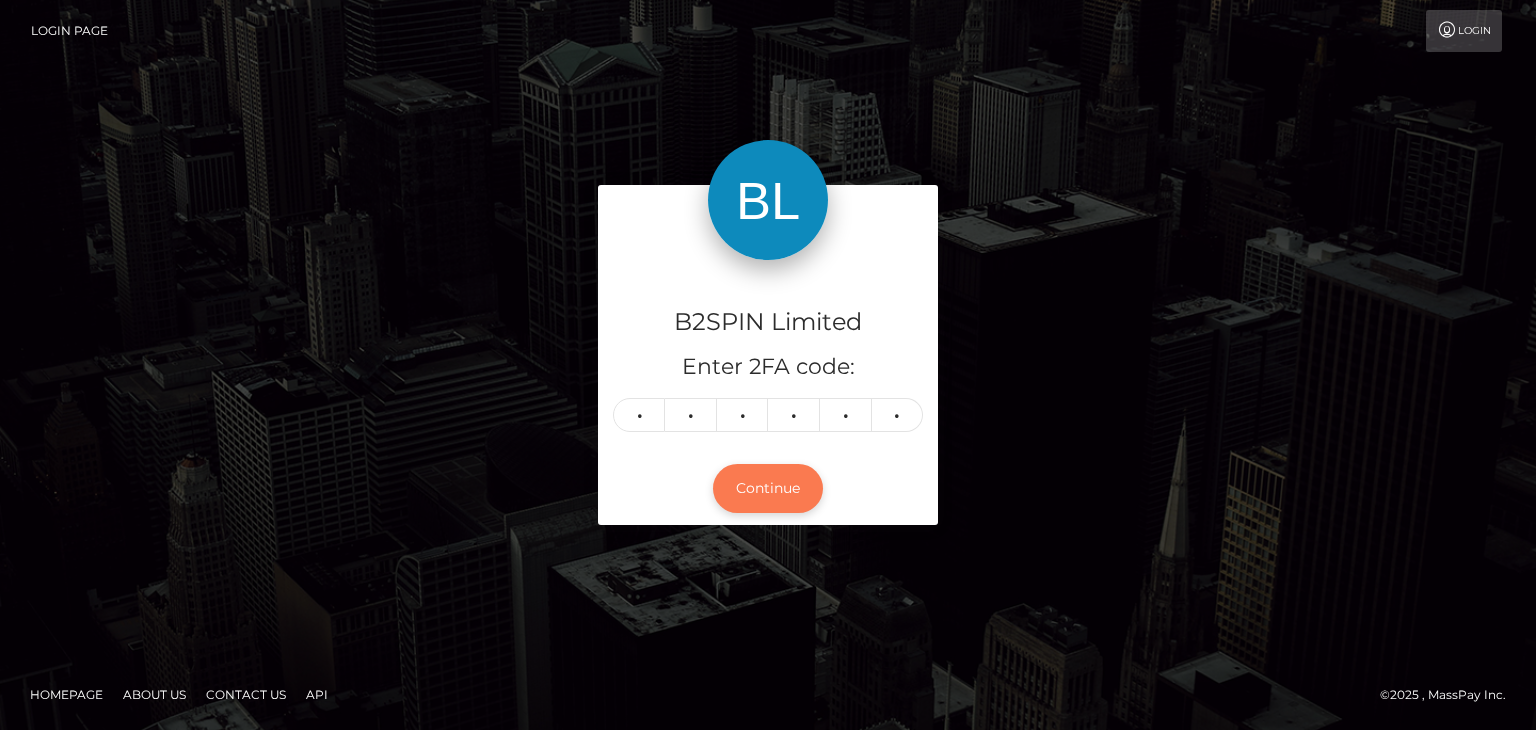 click on "Continue" at bounding box center [768, 488] 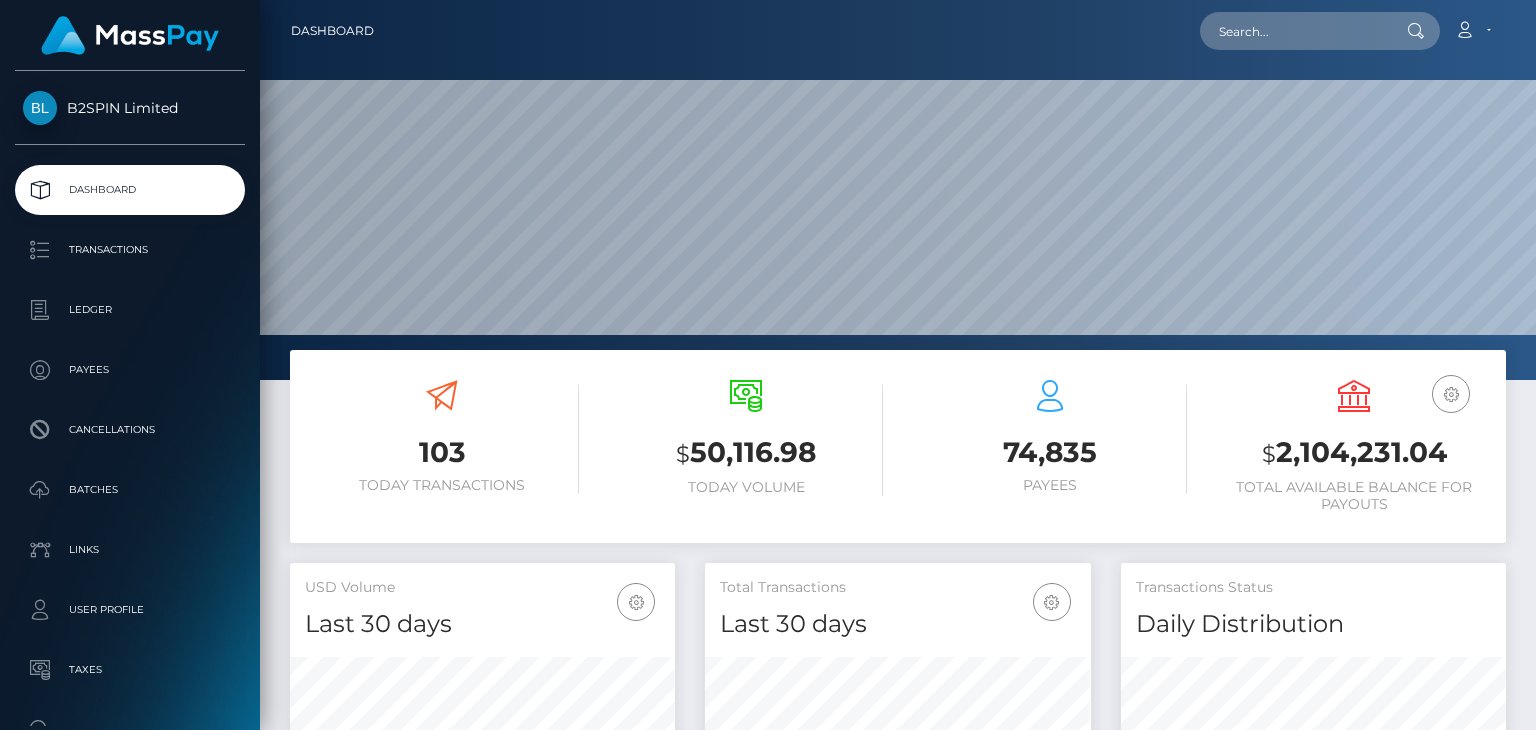 scroll, scrollTop: 0, scrollLeft: 0, axis: both 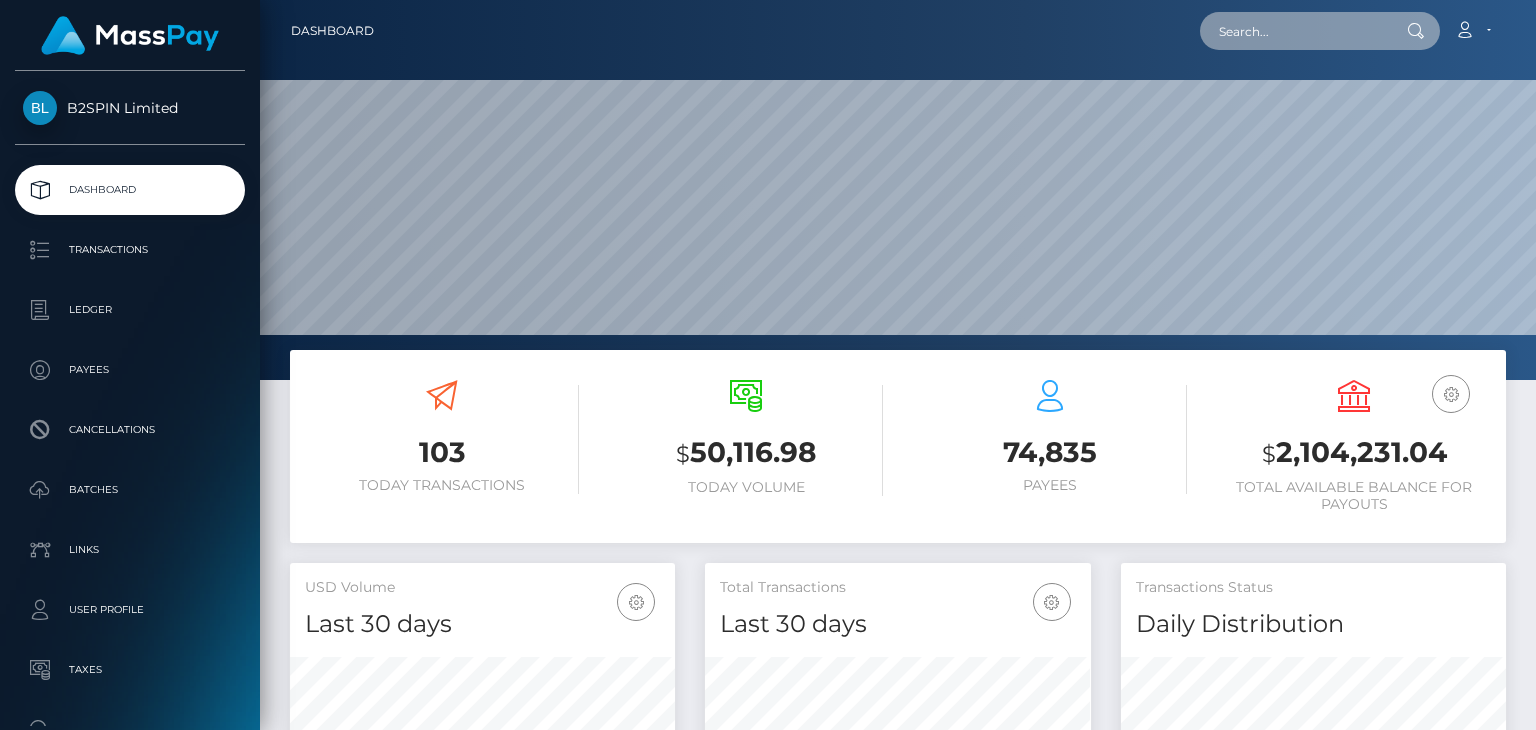 click at bounding box center (1294, 31) 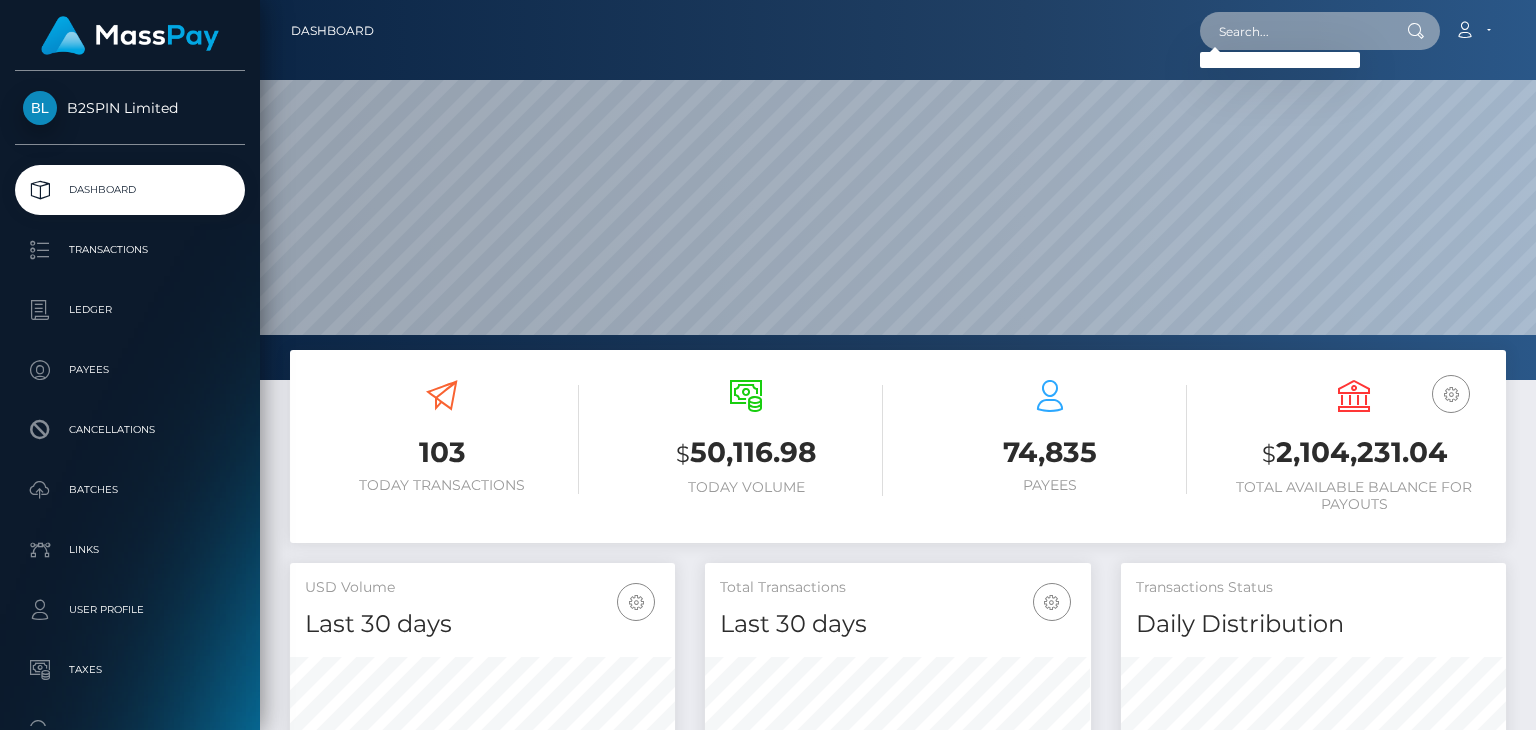 click at bounding box center (1294, 31) 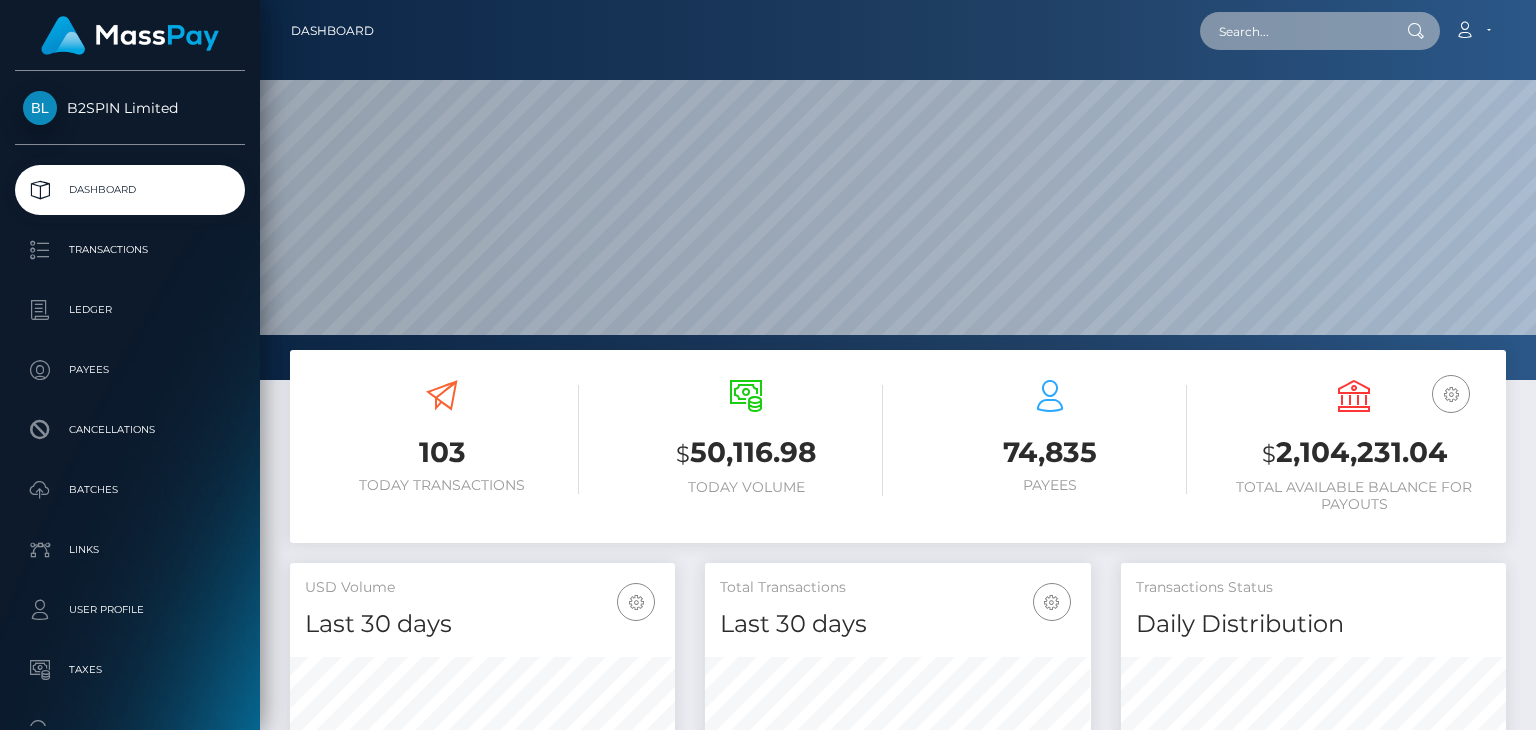 paste on "3126594" 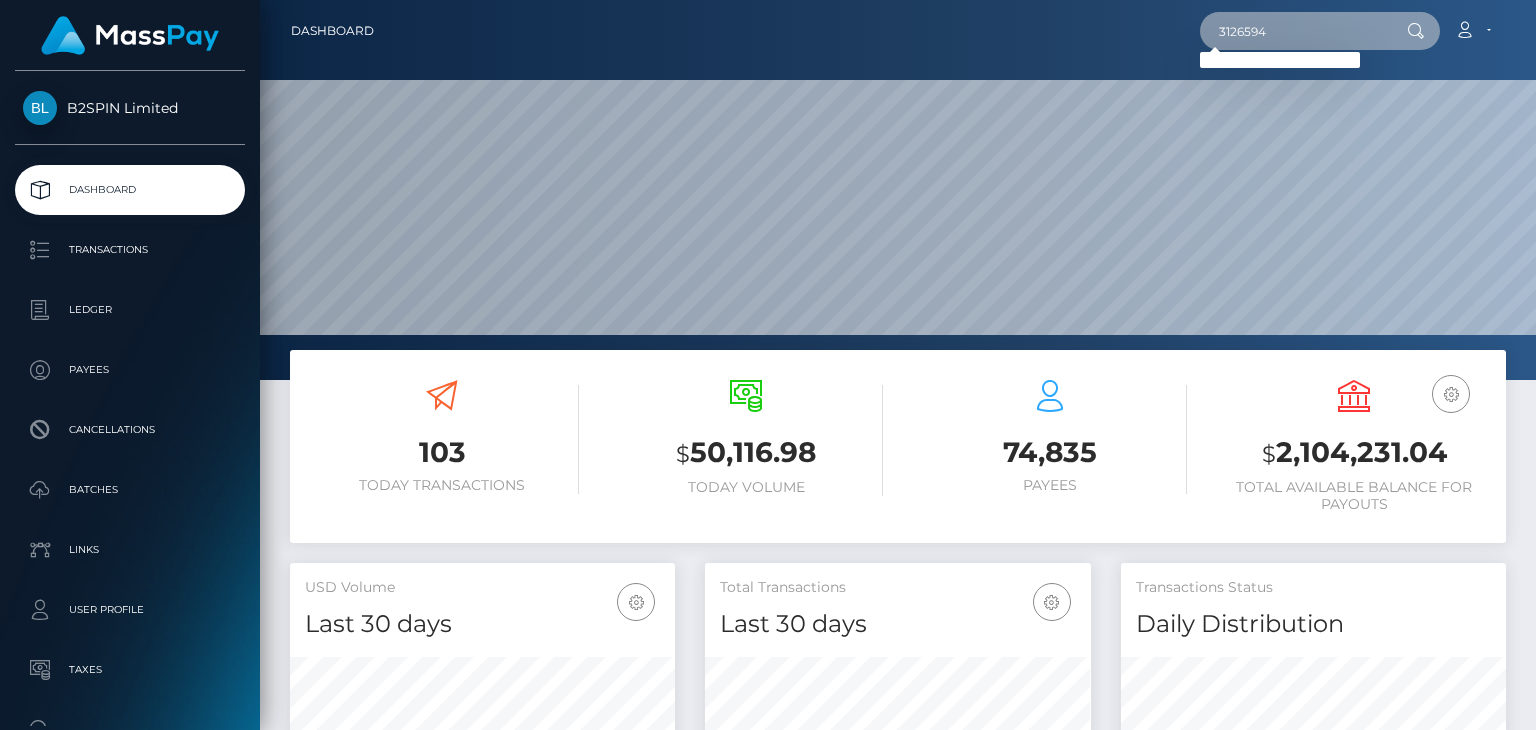 click on "3126594" at bounding box center [1294, 31] 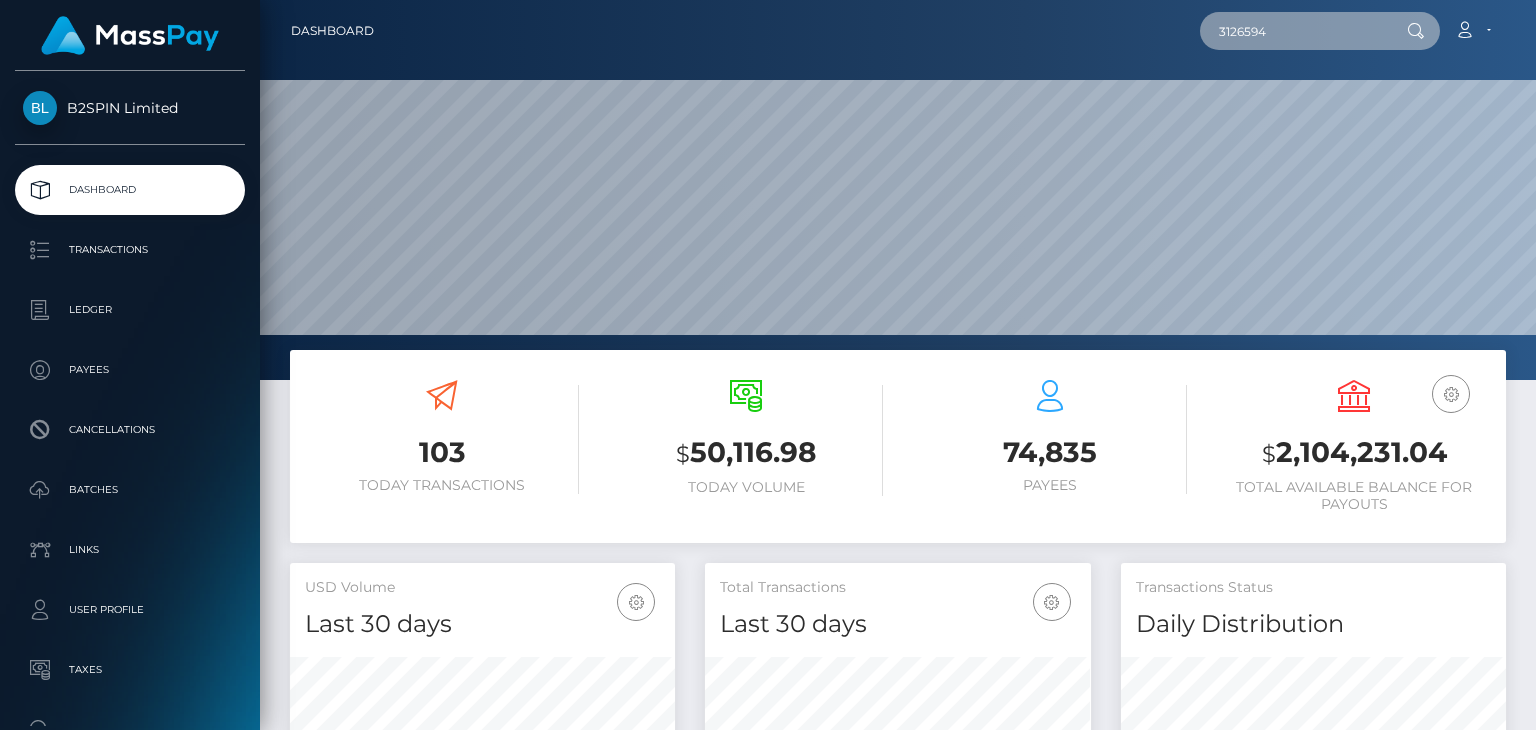 click on "3126594" at bounding box center (1294, 31) 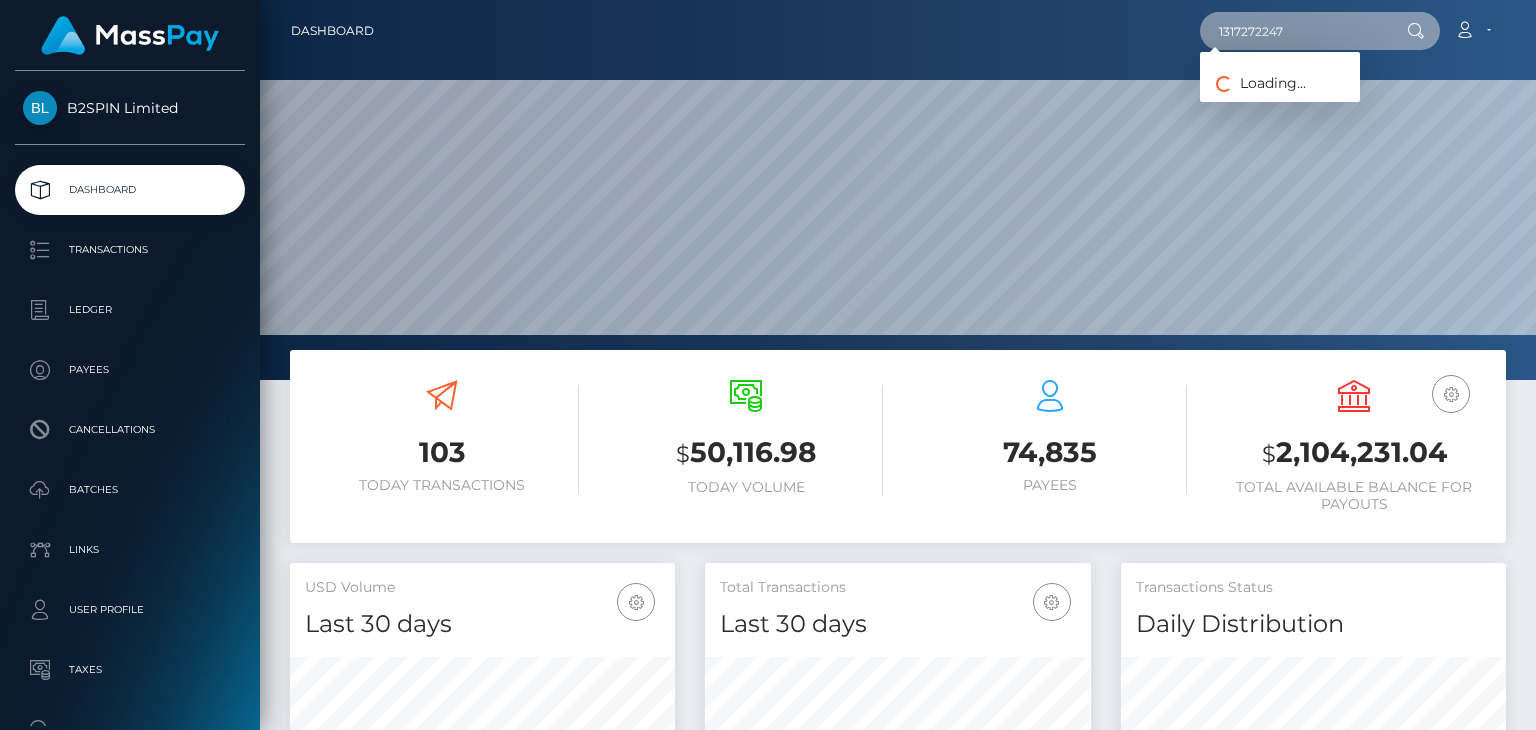 type on "1317272247" 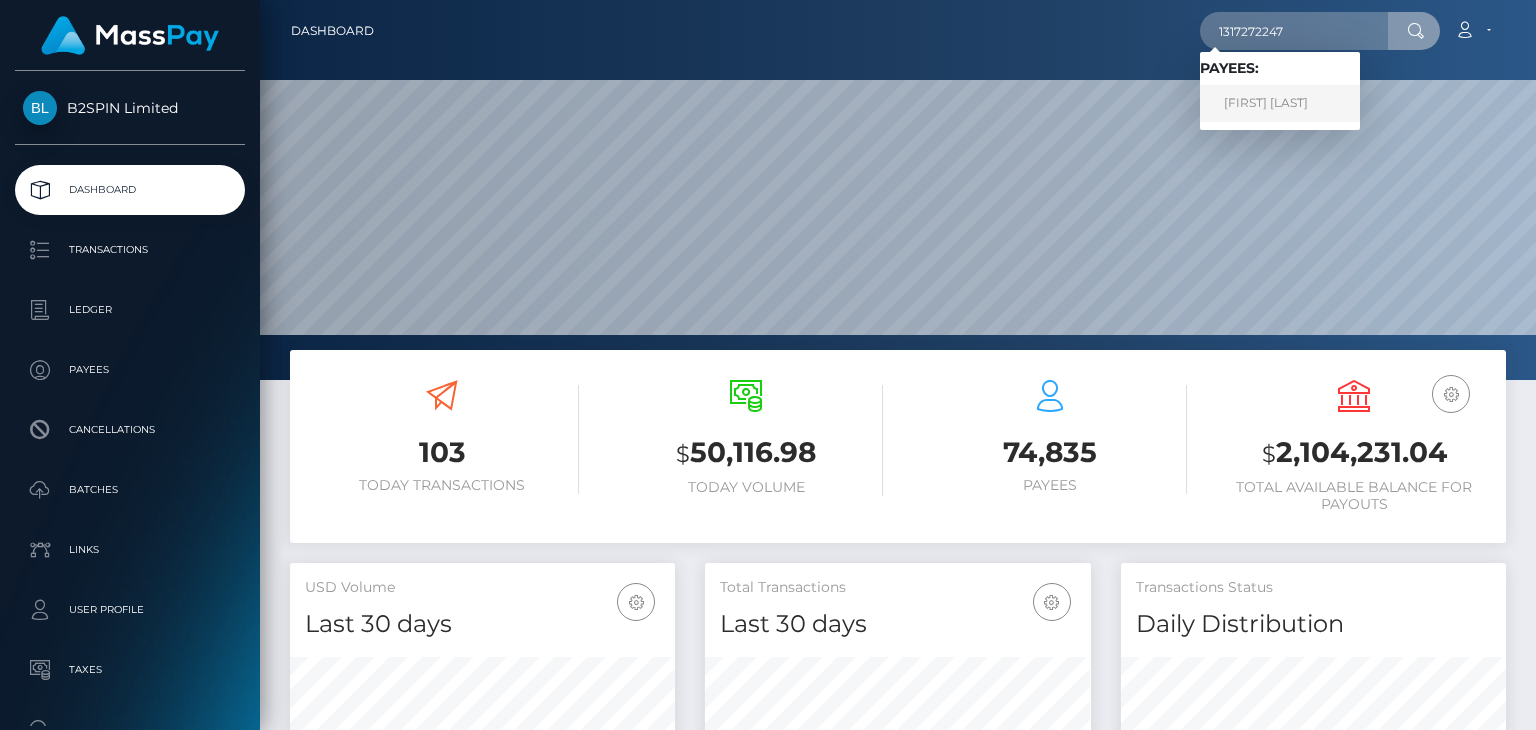 click on "VĂN MINH  PHAN" at bounding box center (1280, 103) 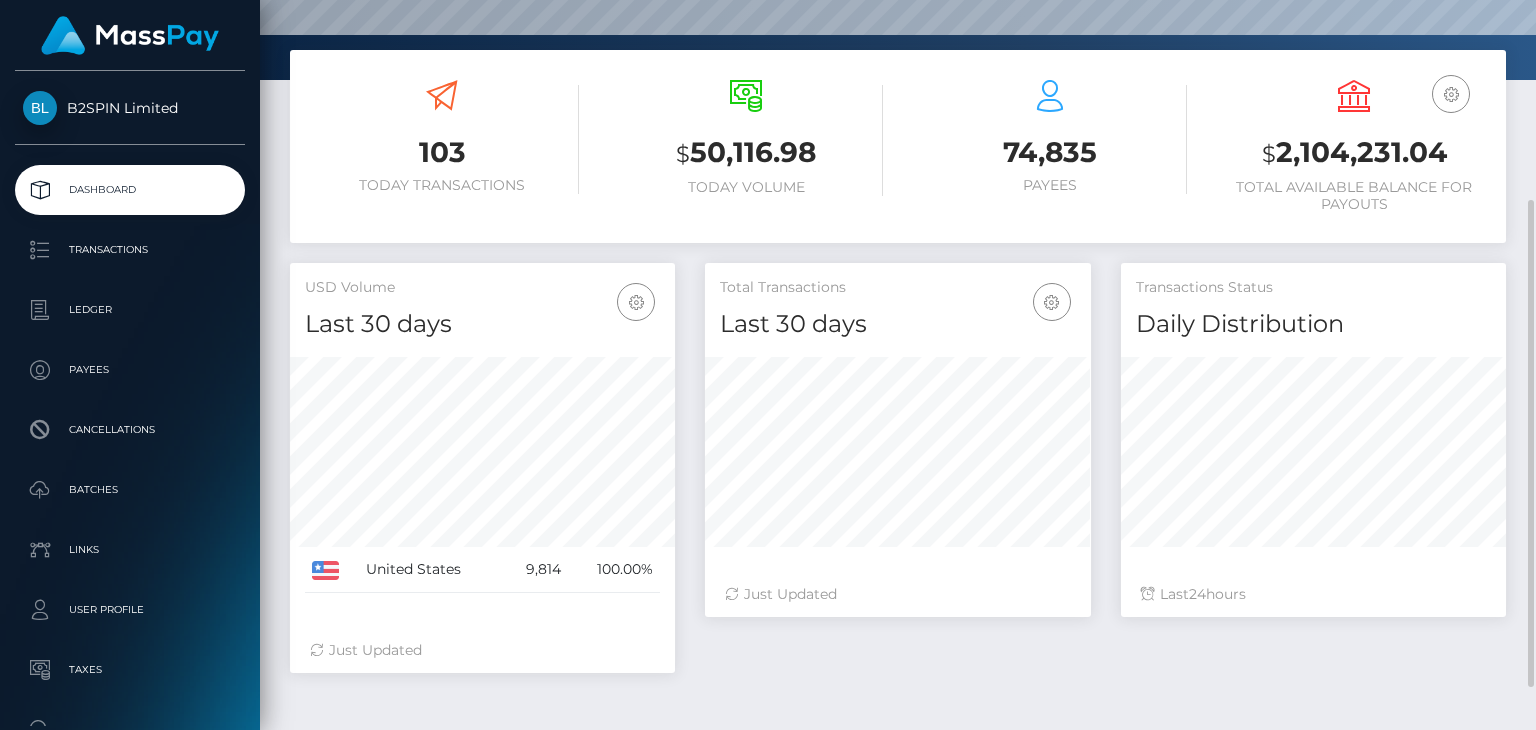 scroll, scrollTop: 363, scrollLeft: 0, axis: vertical 